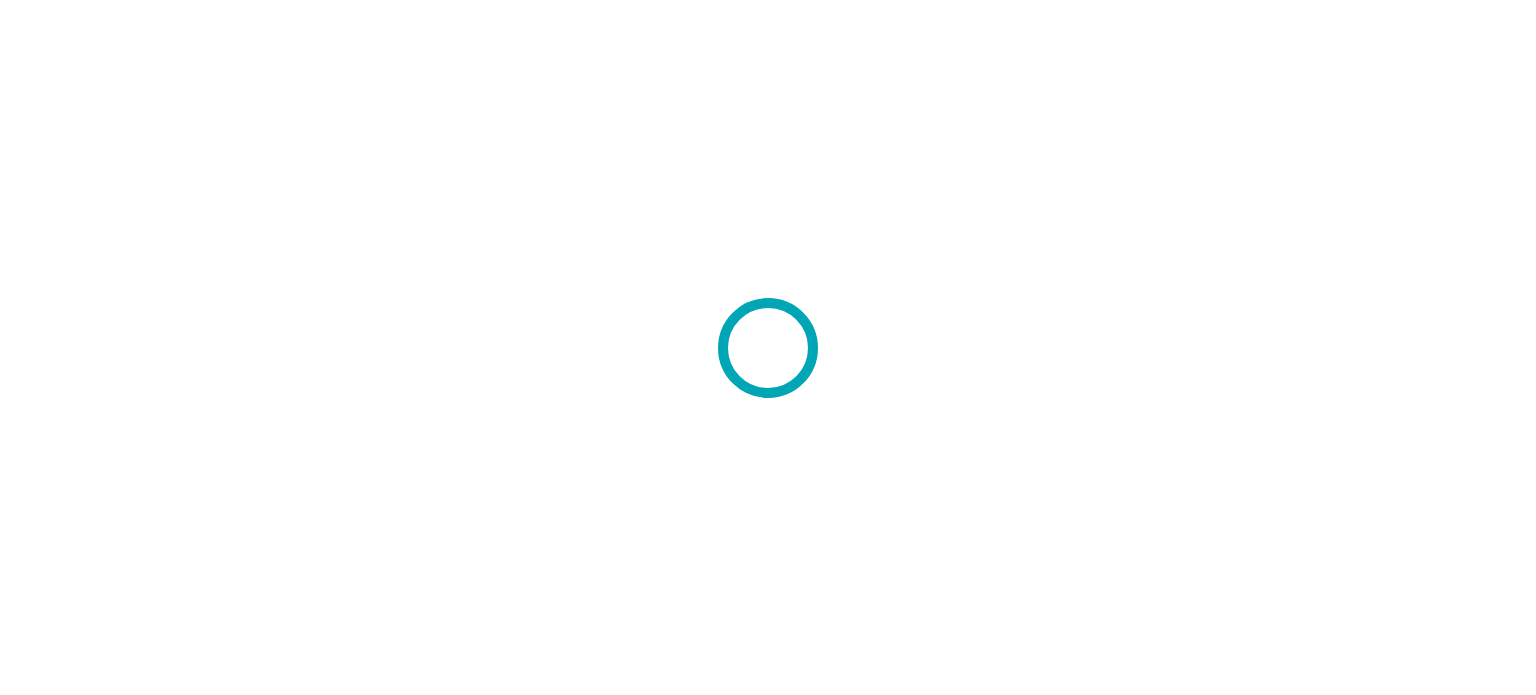 scroll, scrollTop: 0, scrollLeft: 0, axis: both 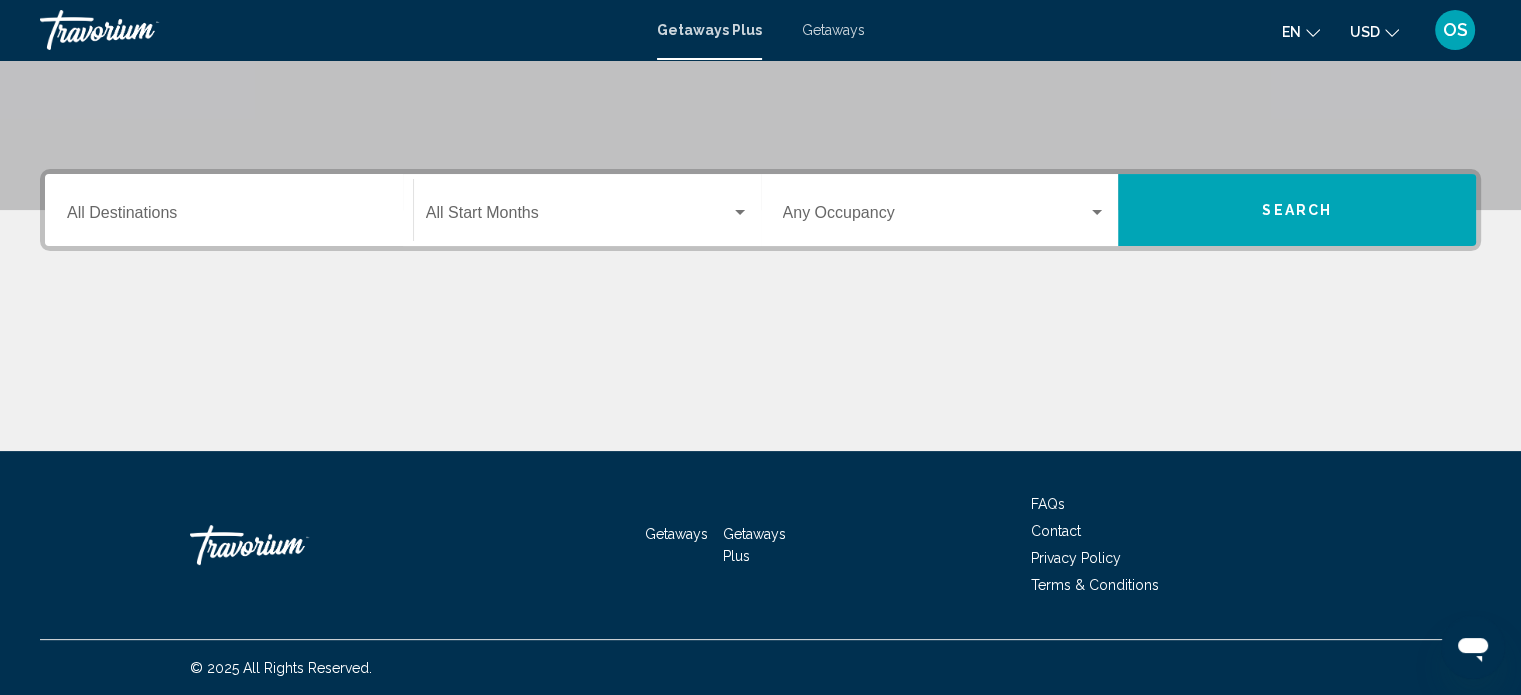click at bounding box center (1097, 212) 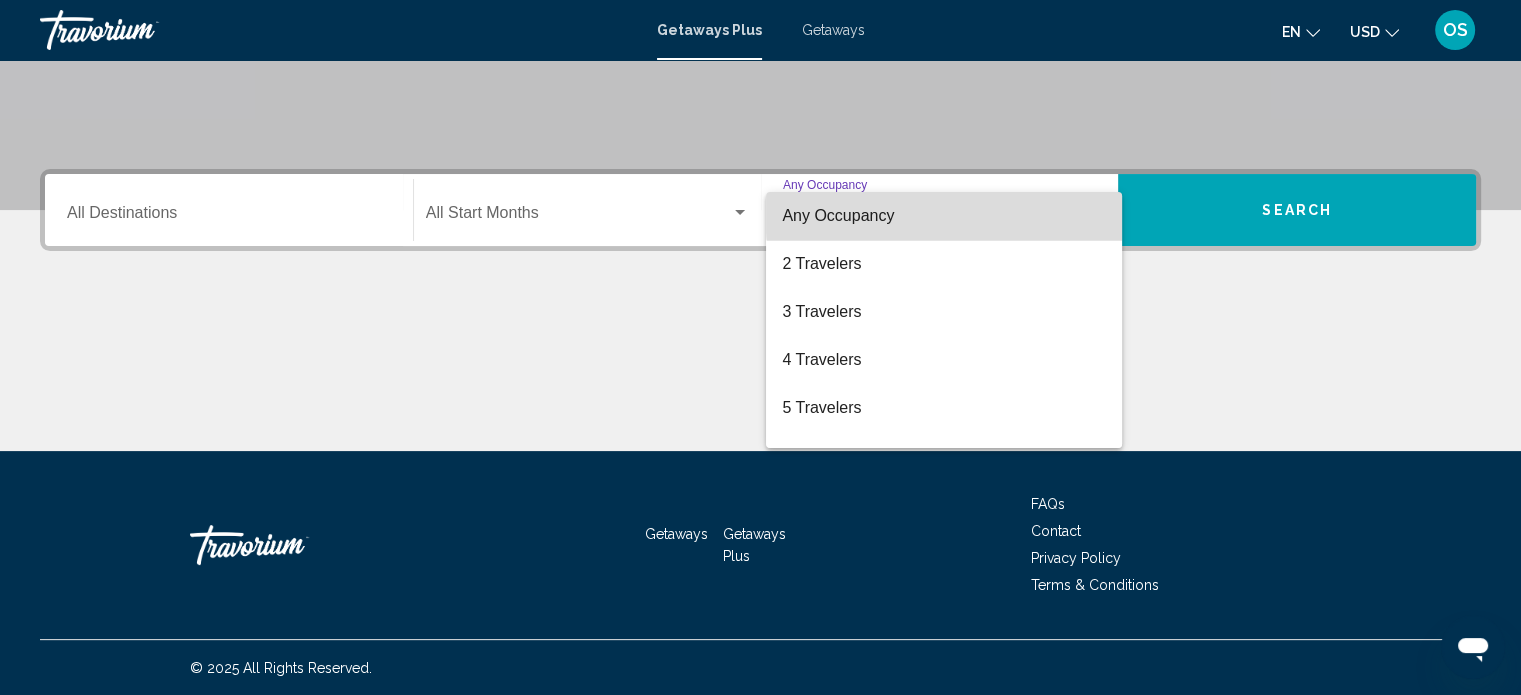 click on "Any Occupancy" at bounding box center (944, 216) 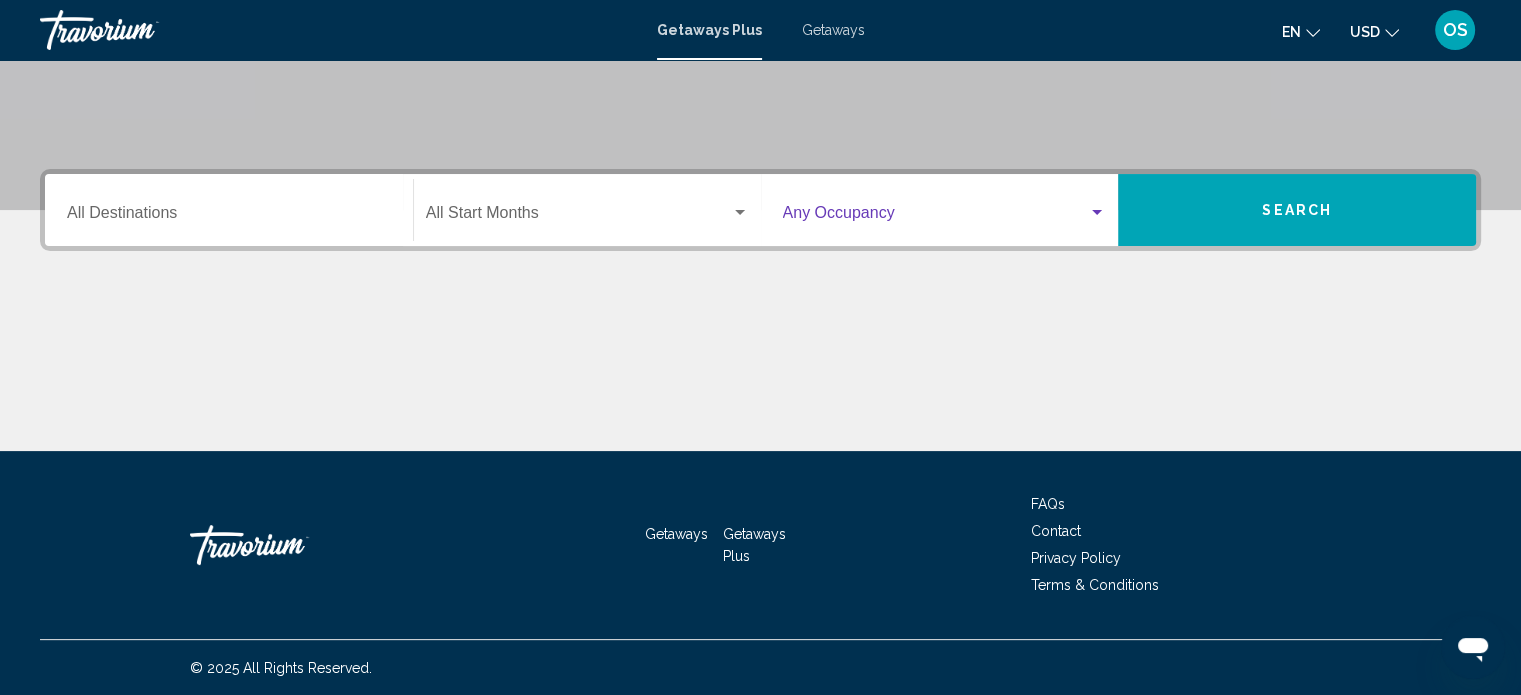 scroll, scrollTop: 0, scrollLeft: 0, axis: both 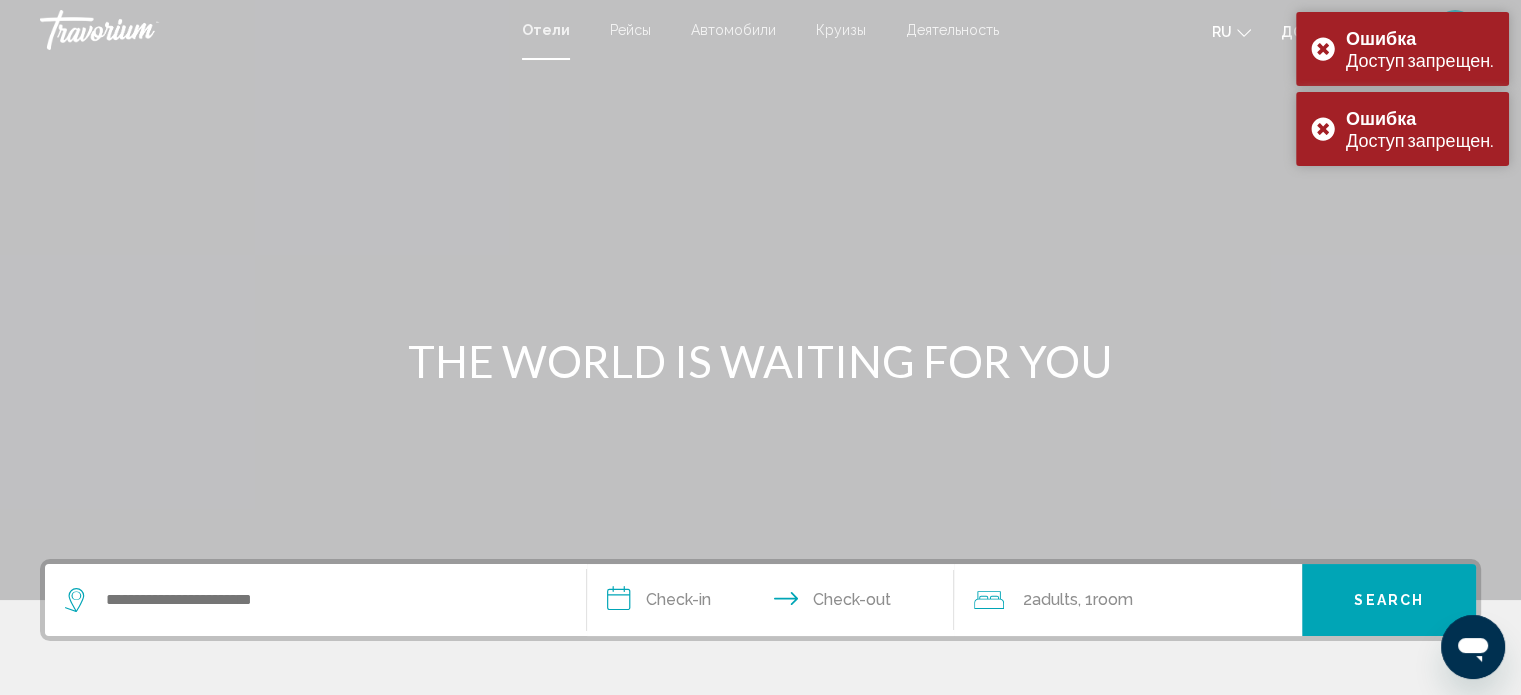 click at bounding box center (315, 600) 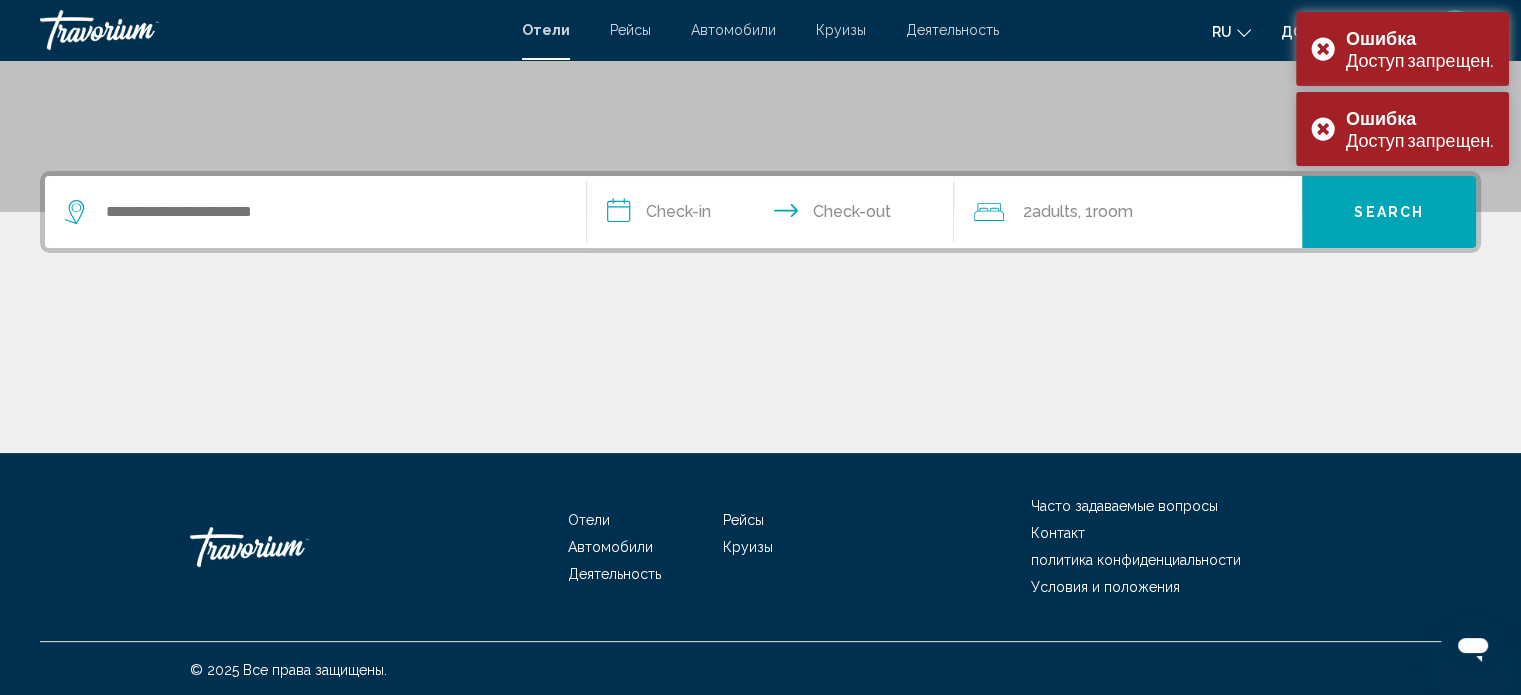 scroll, scrollTop: 390, scrollLeft: 0, axis: vertical 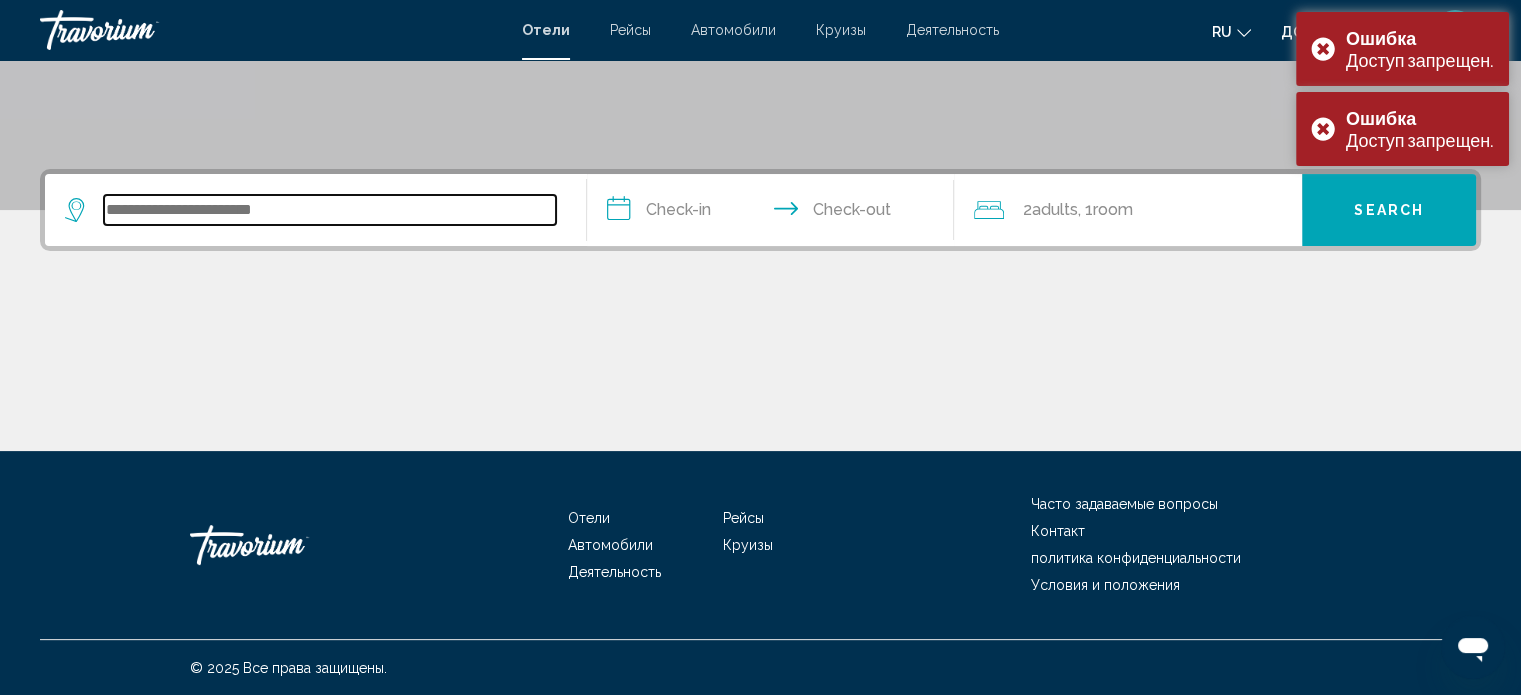 click at bounding box center [330, 210] 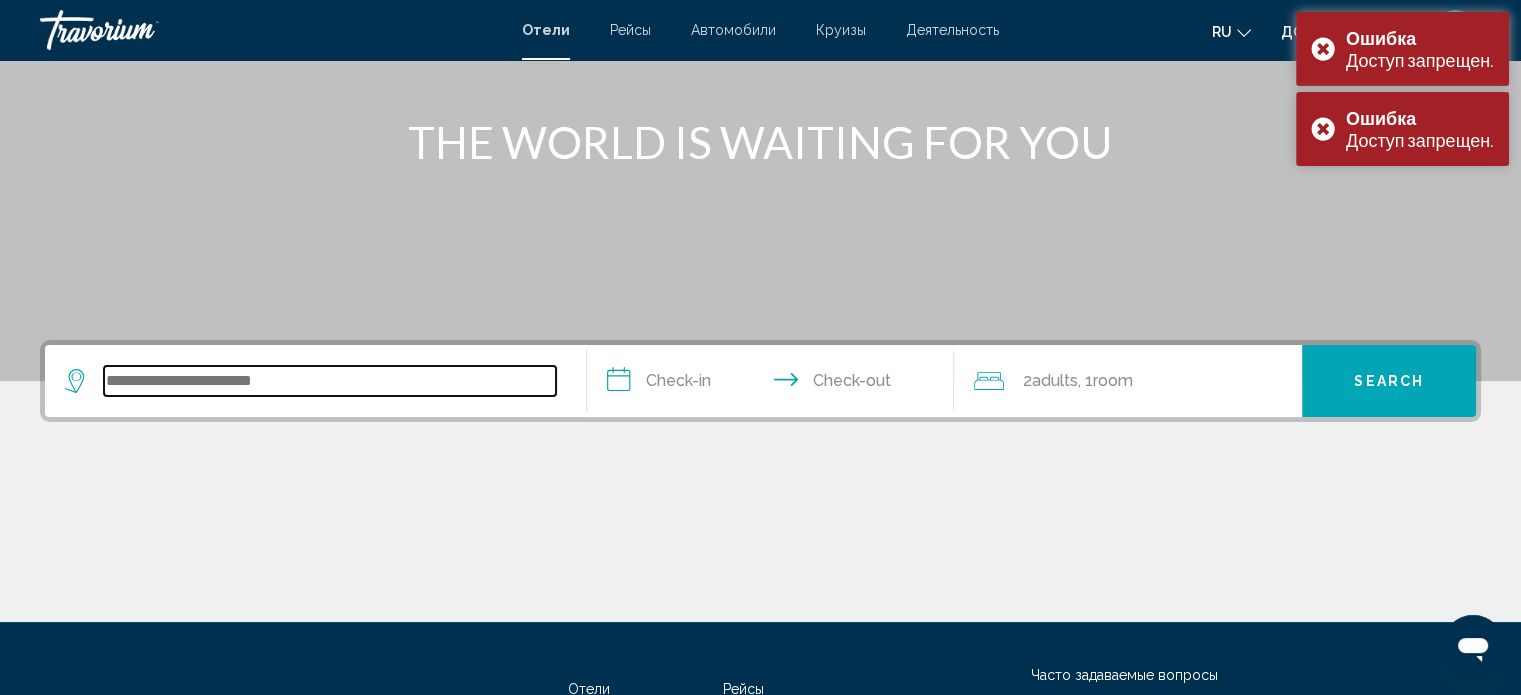 scroll, scrollTop: 0, scrollLeft: 0, axis: both 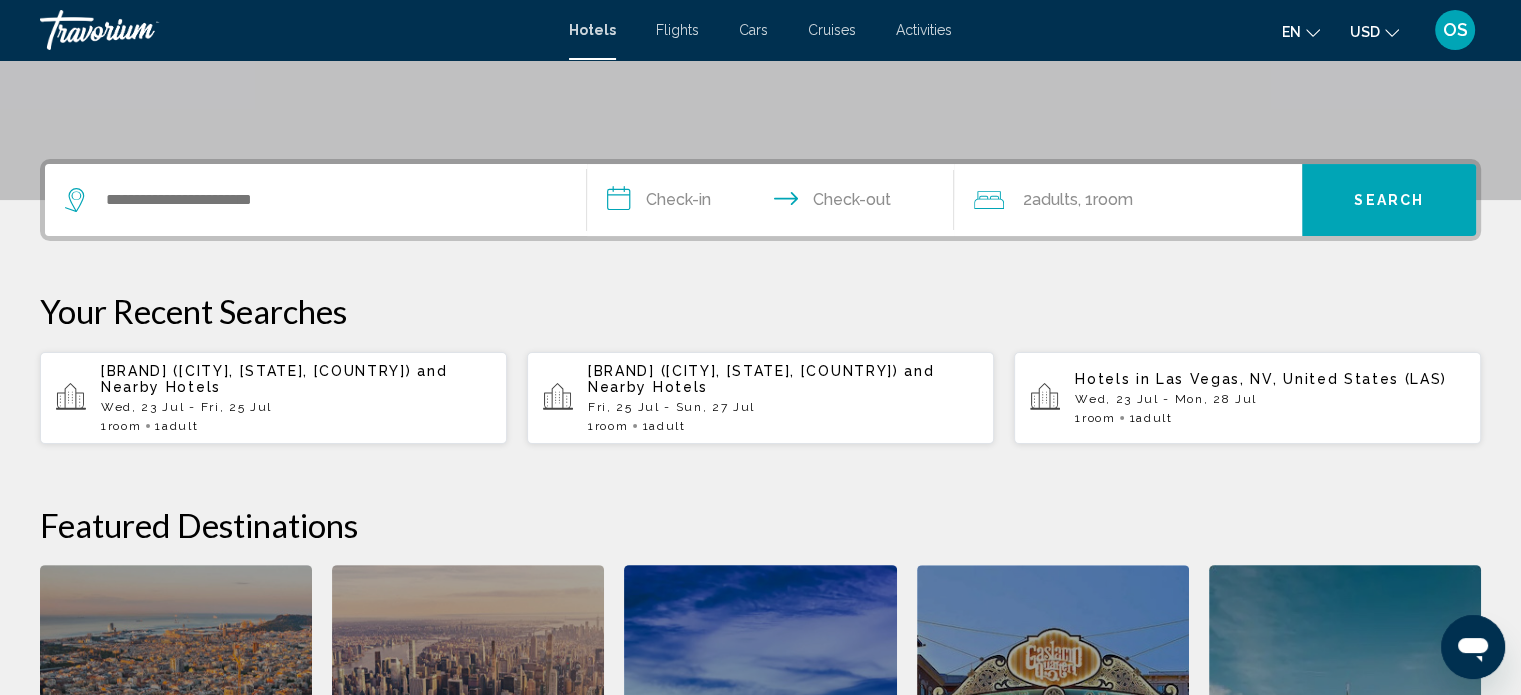 click on "[BRAND] ([CITY], [STATE], [COUNTRY]) and Nearby Hotels" at bounding box center (296, 379) 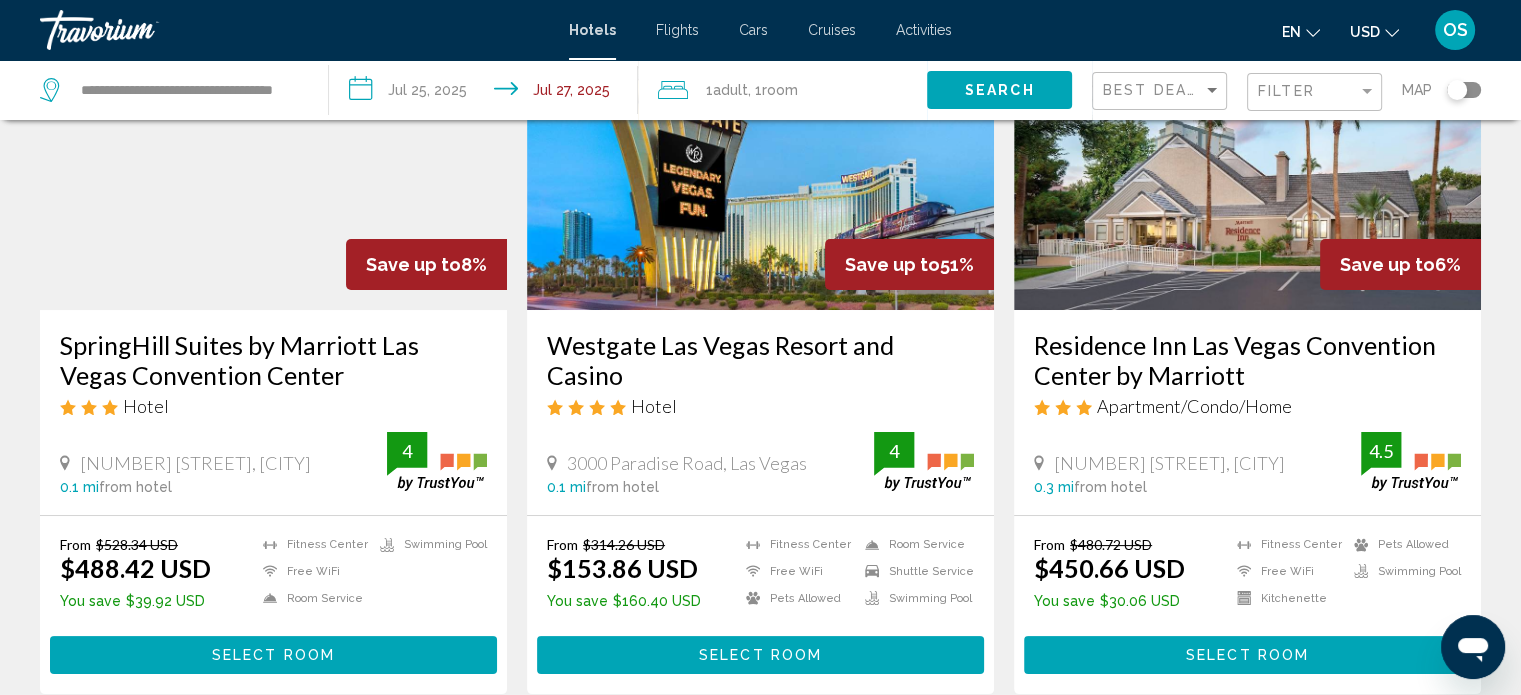scroll, scrollTop: 0, scrollLeft: 0, axis: both 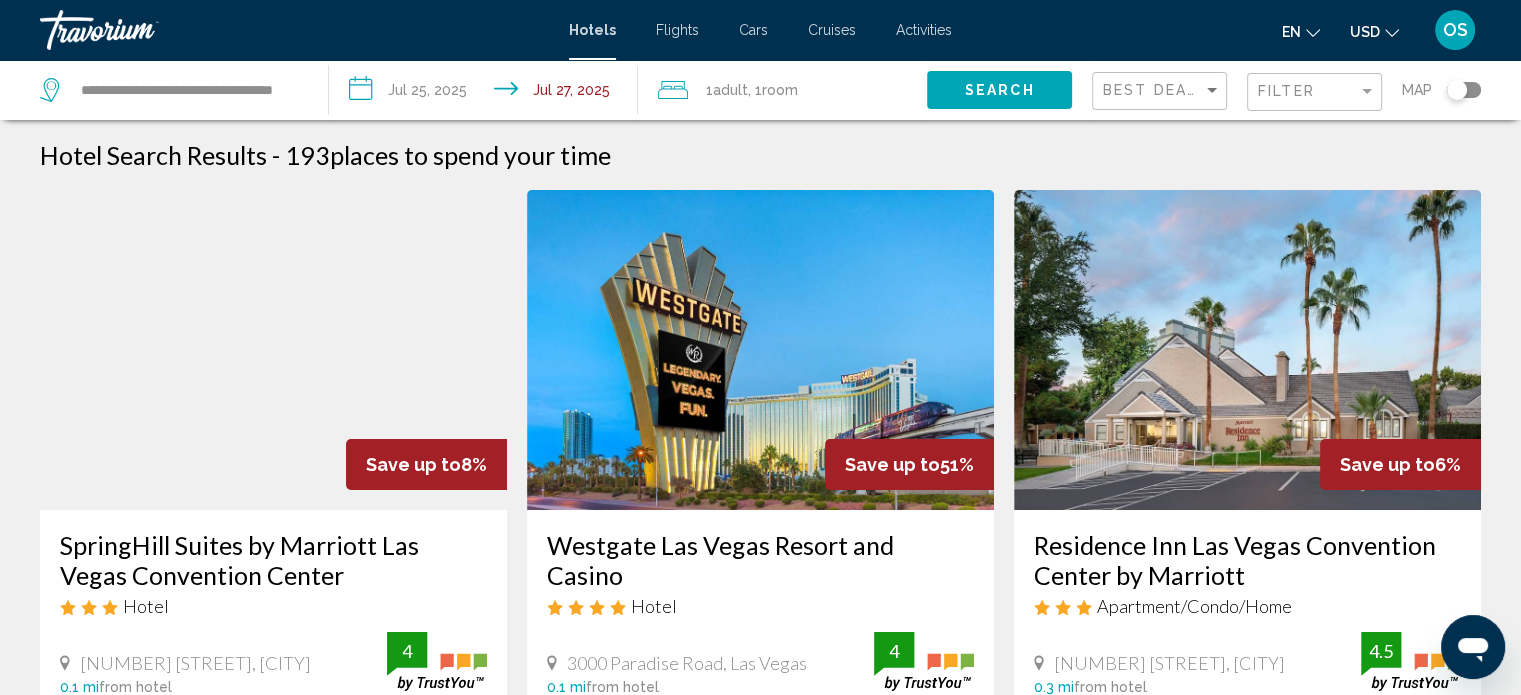 click on "**********" at bounding box center [487, 93] 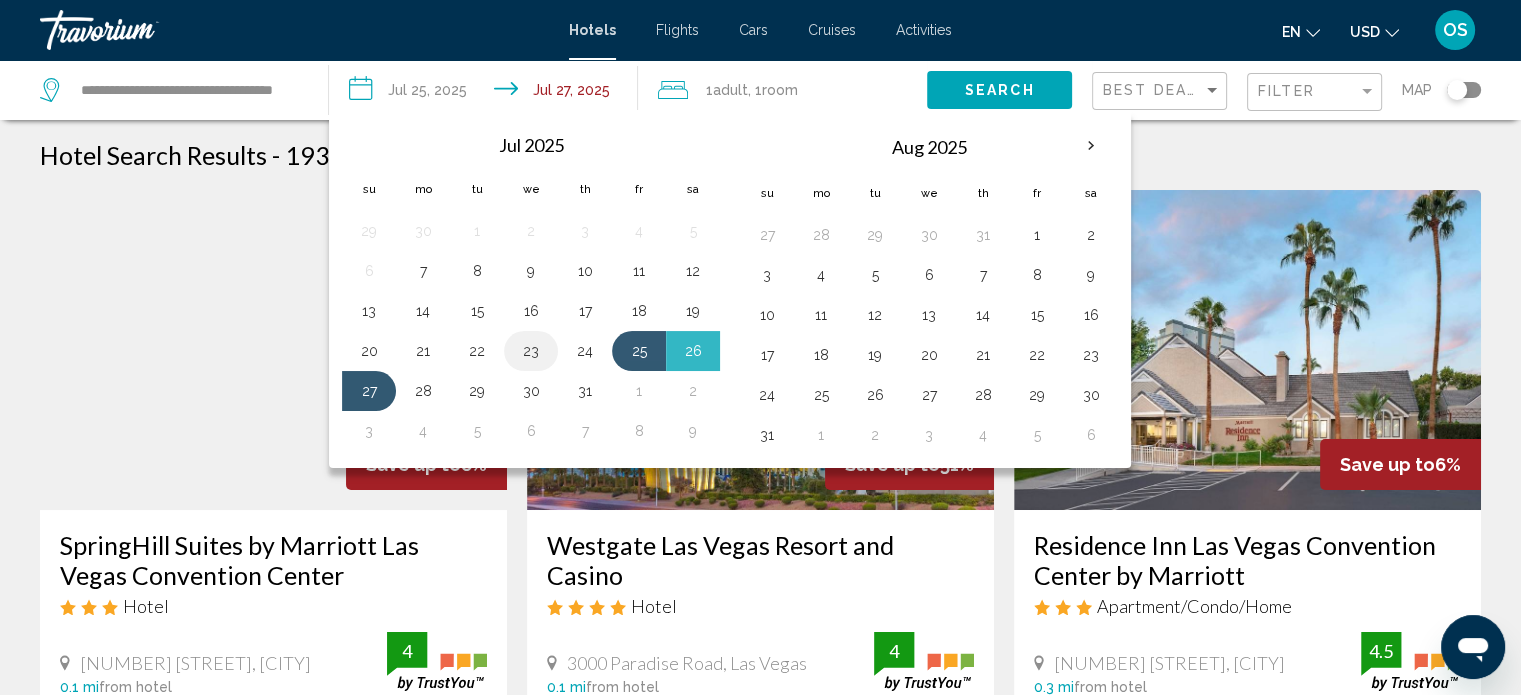 click on "23" at bounding box center [531, 351] 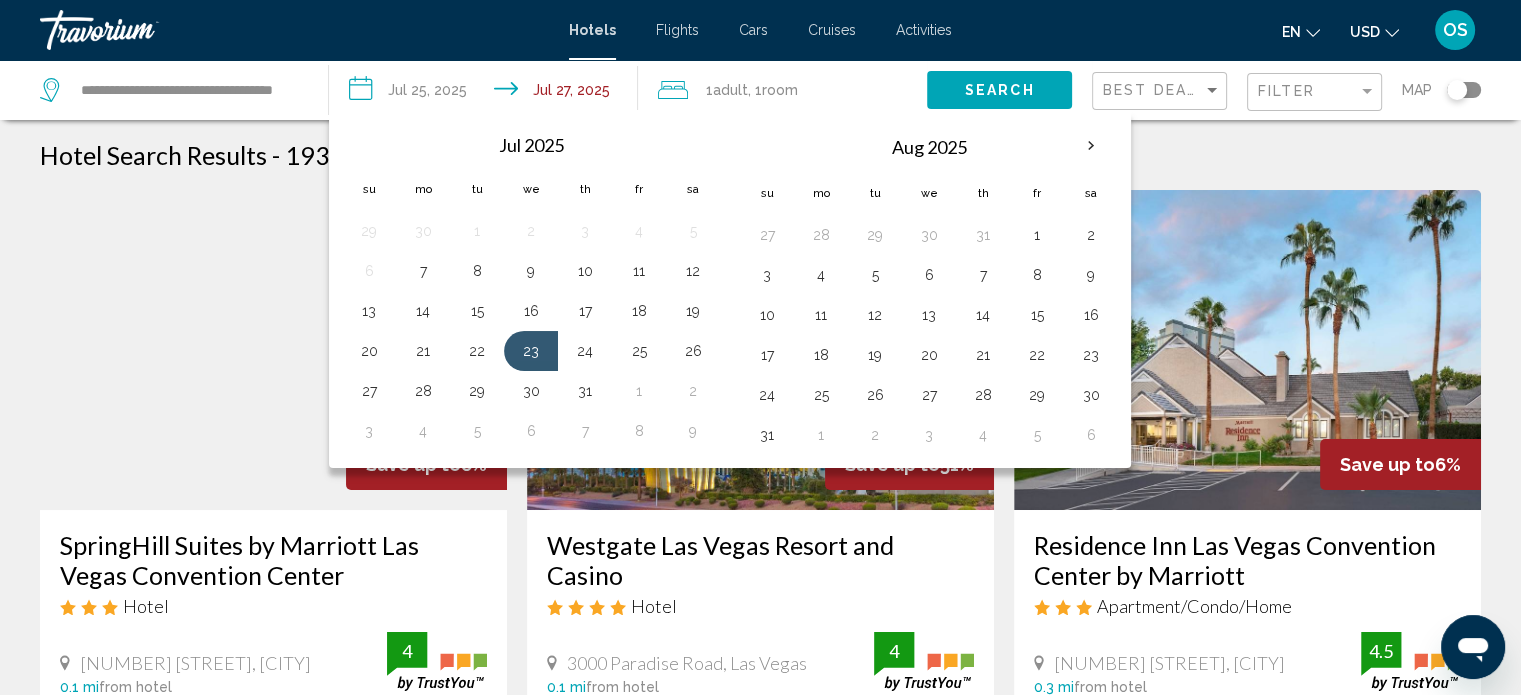 click on "**********" at bounding box center [487, 93] 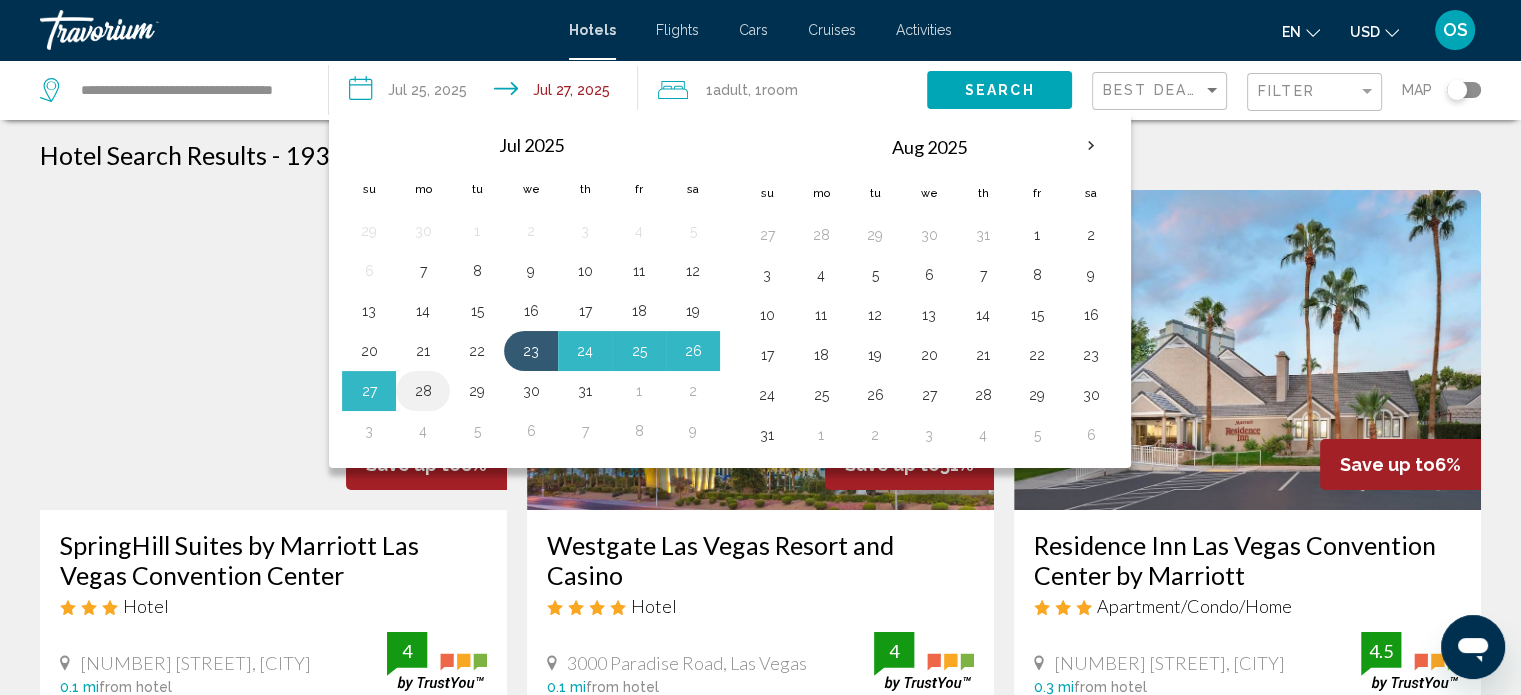 click on "28" at bounding box center [423, 391] 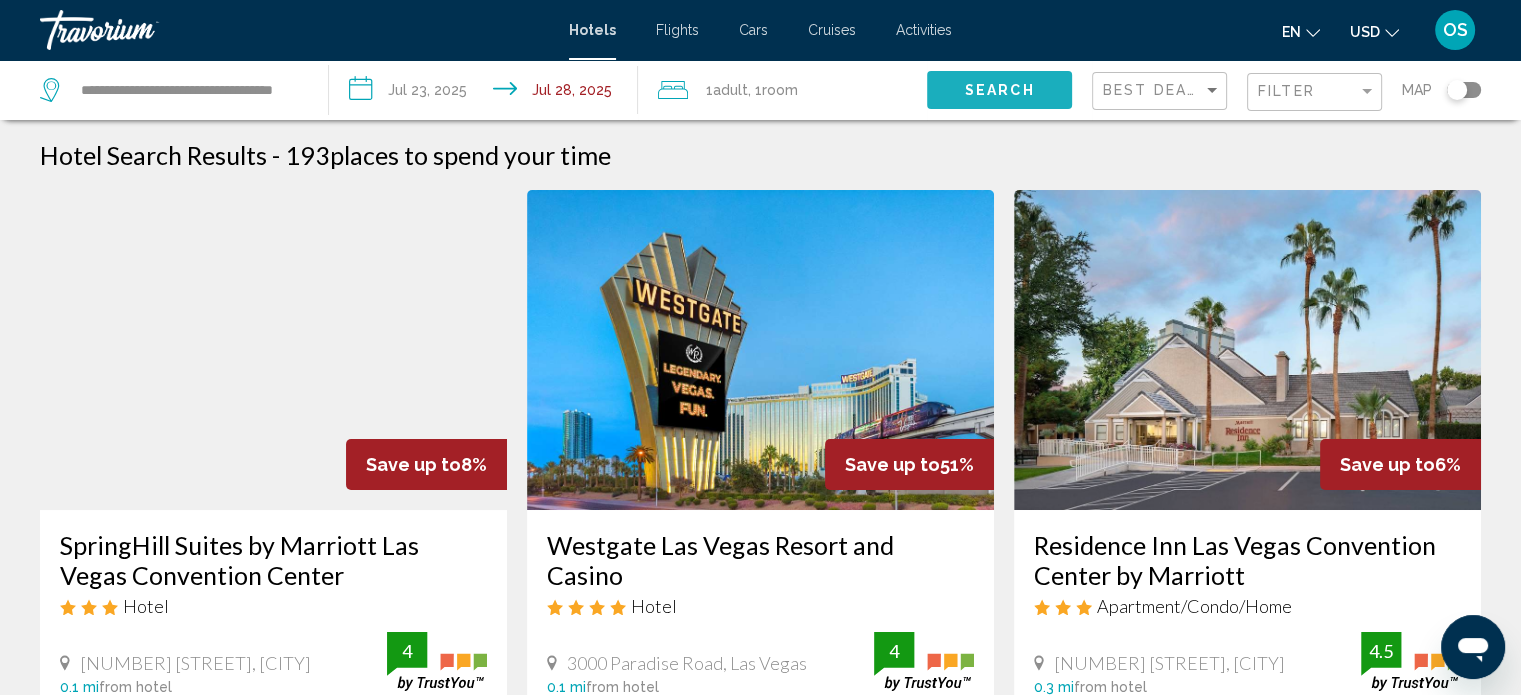 click on "Search" at bounding box center (1000, 91) 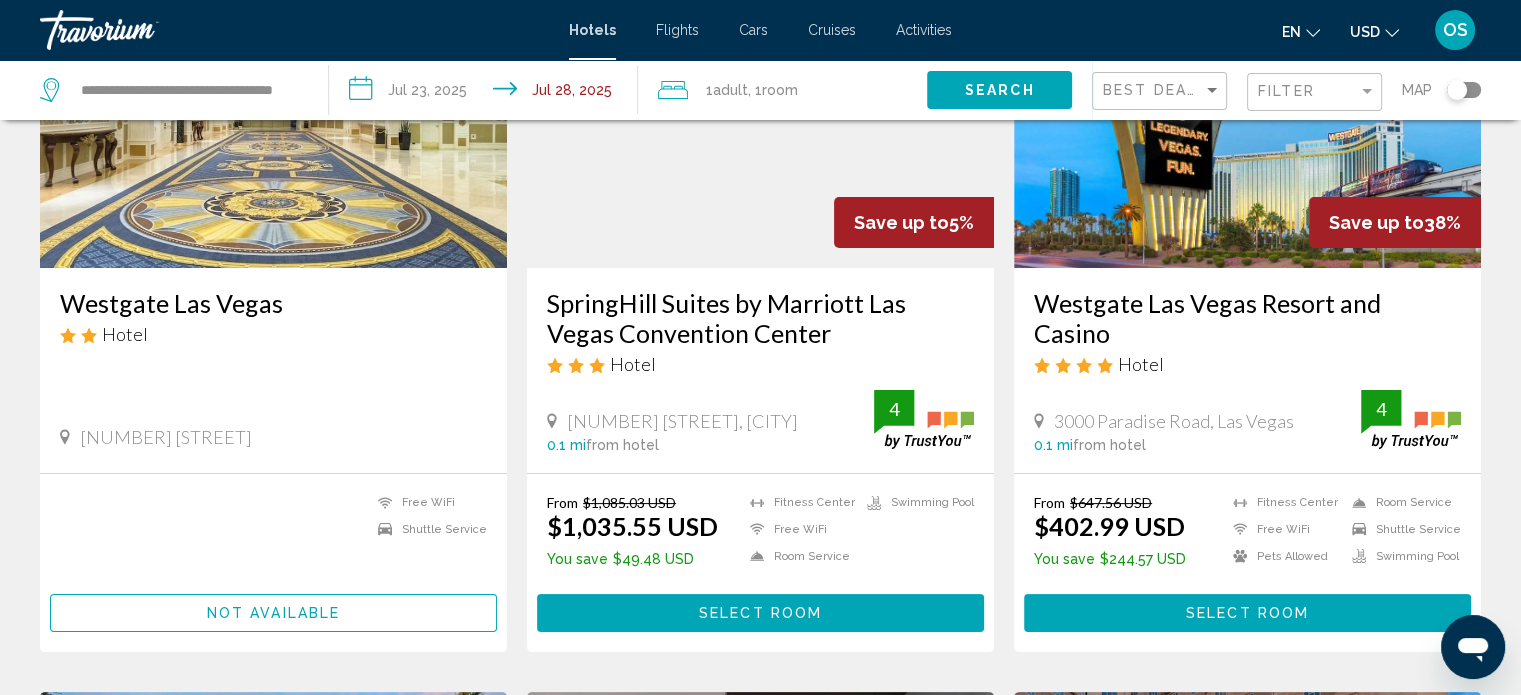 scroll, scrollTop: 300, scrollLeft: 0, axis: vertical 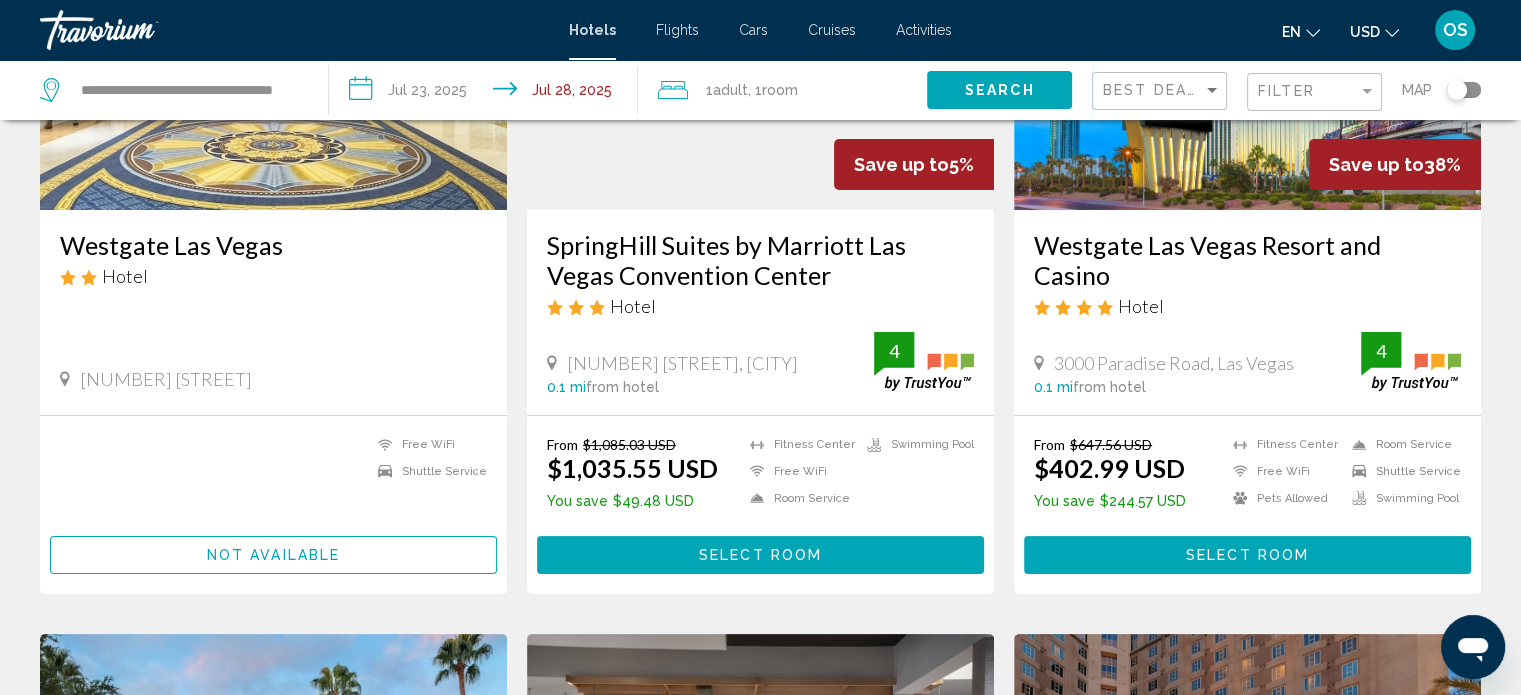 click on "Select Room" at bounding box center [1247, 554] 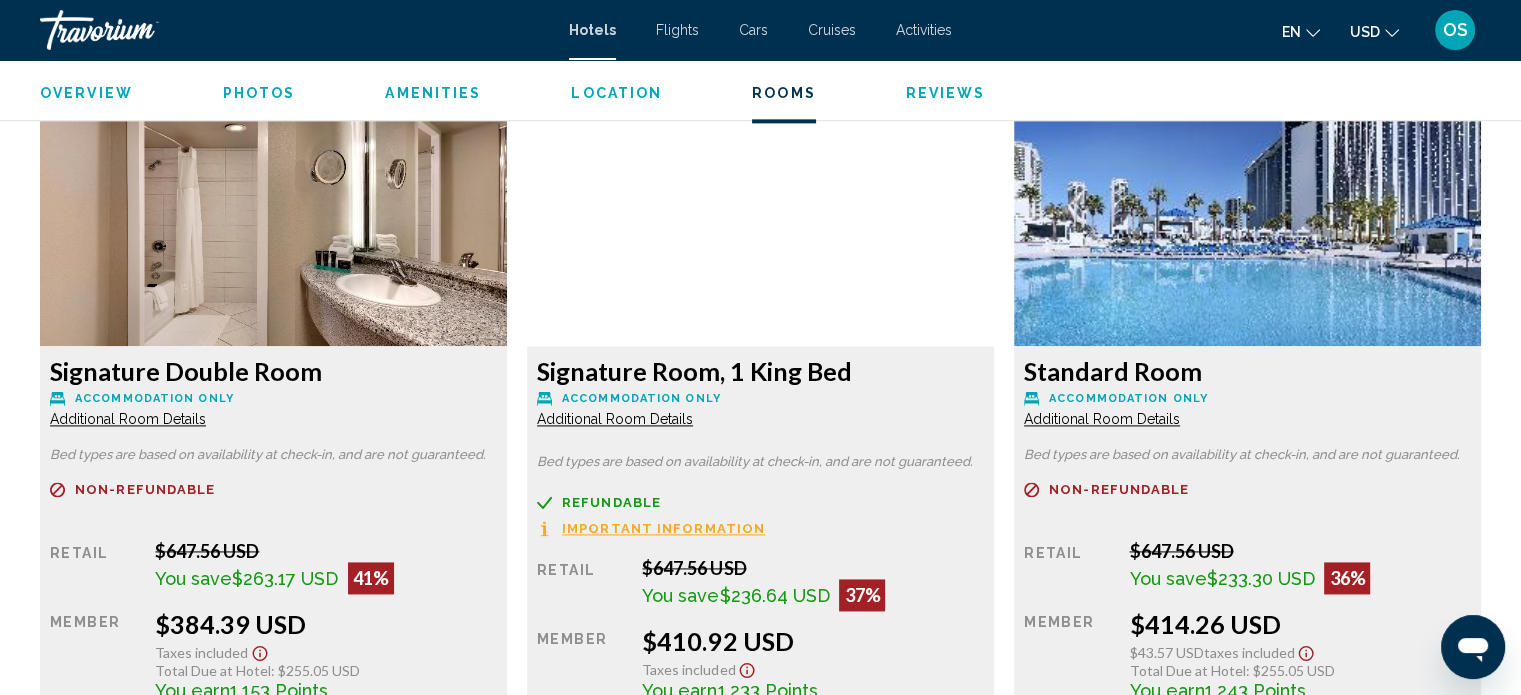 scroll, scrollTop: 2712, scrollLeft: 0, axis: vertical 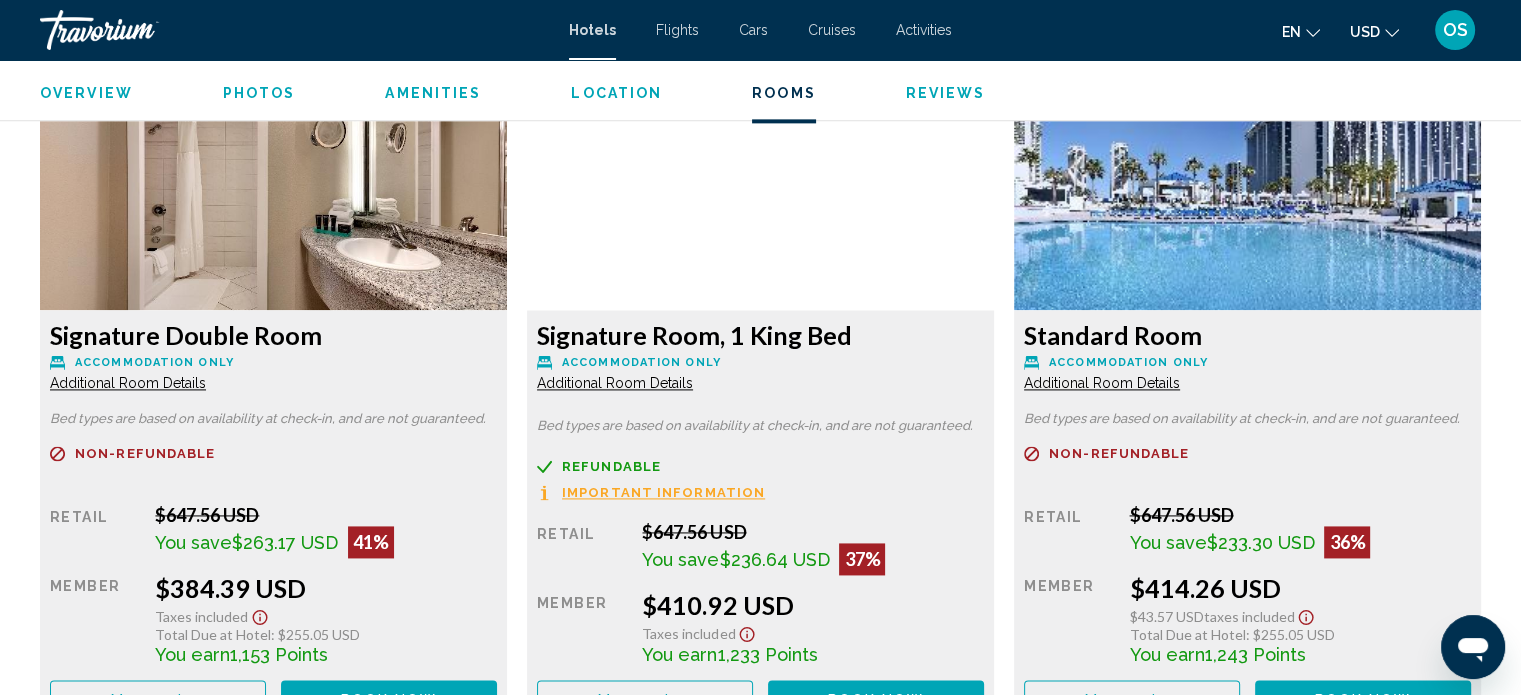 click on "Additional Room Details" at bounding box center (128, 383) 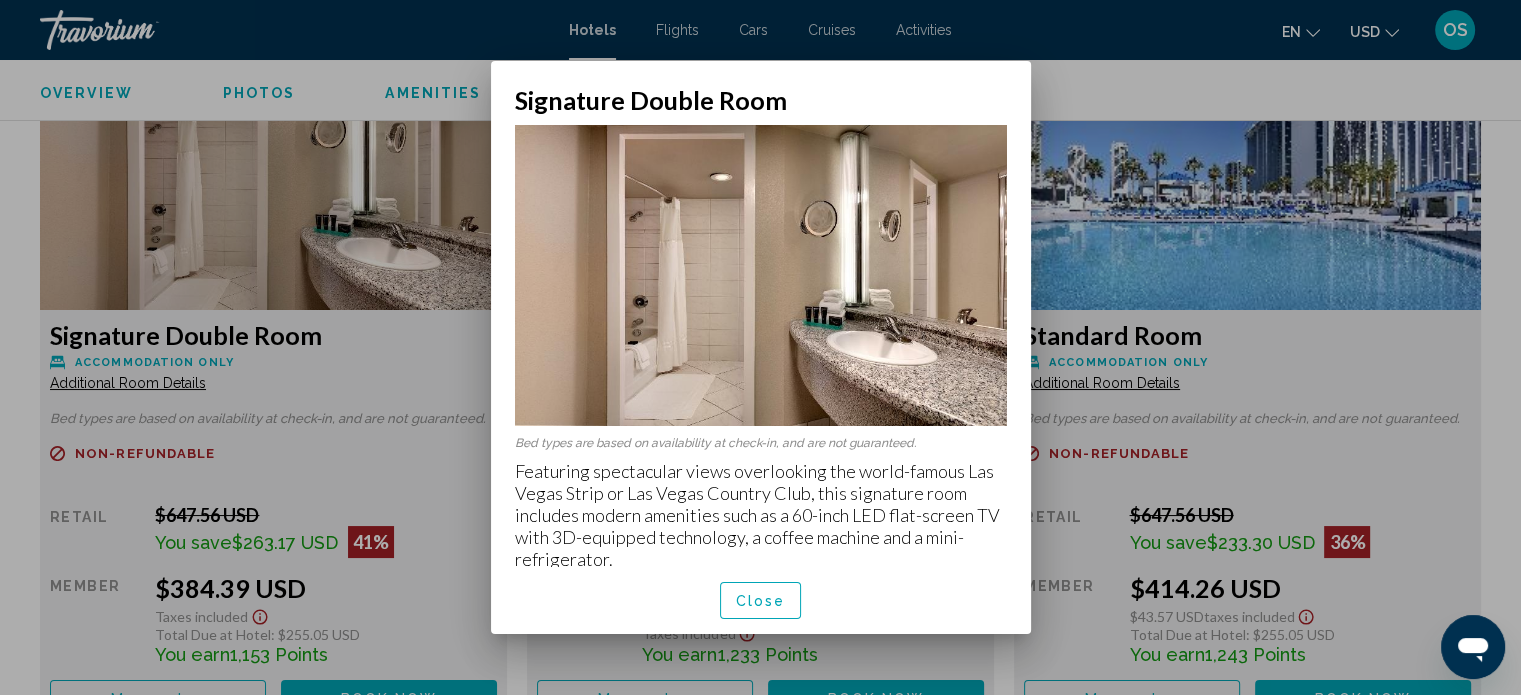 scroll, scrollTop: 0, scrollLeft: 0, axis: both 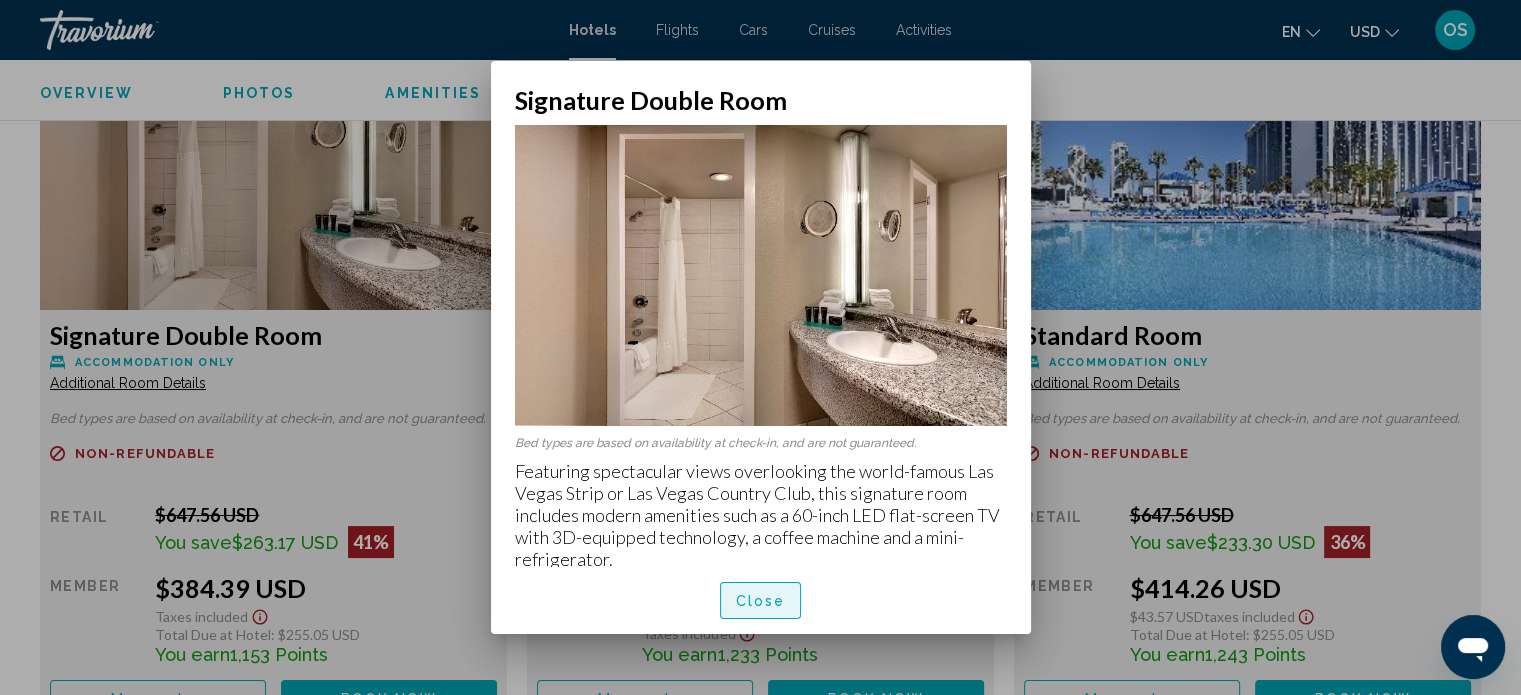 click on "Close" at bounding box center (761, 601) 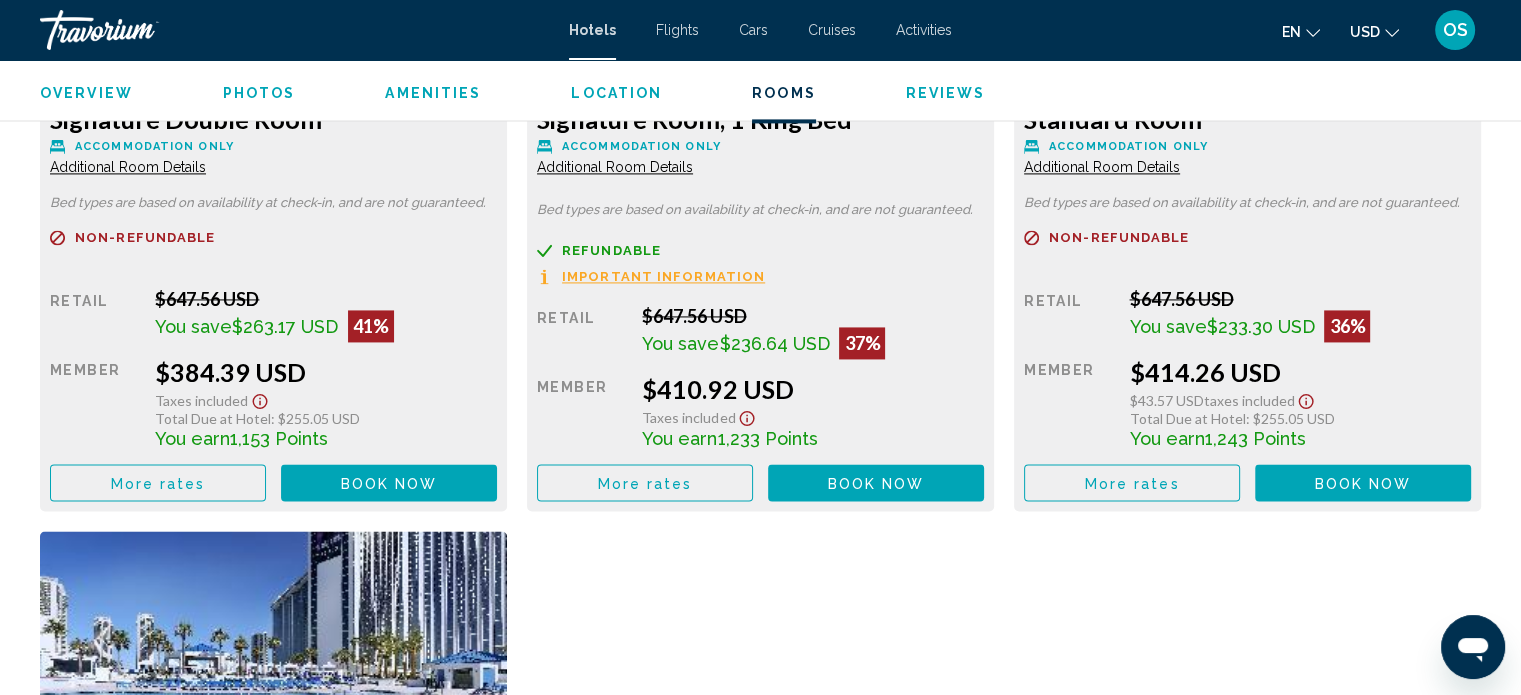 scroll, scrollTop: 2912, scrollLeft: 0, axis: vertical 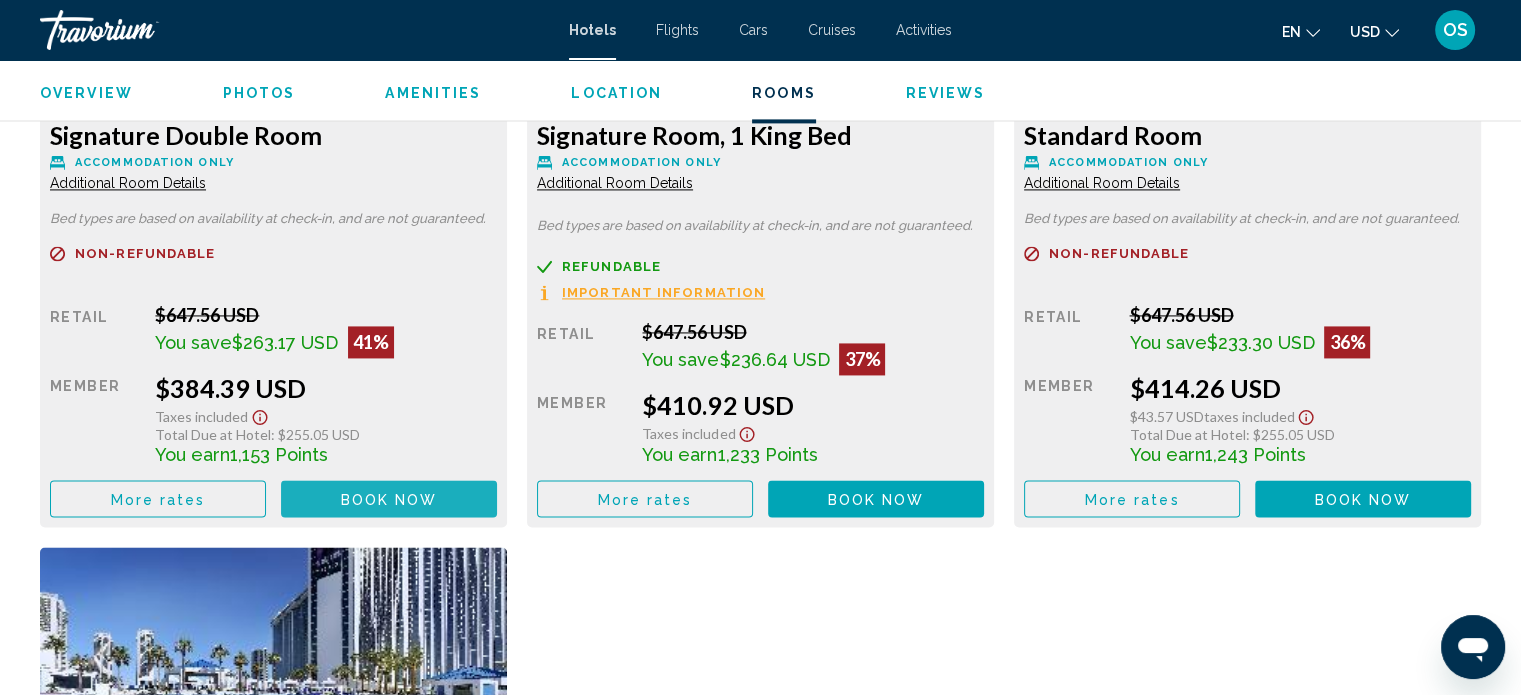 click on "Book now No longer available" at bounding box center (389, 498) 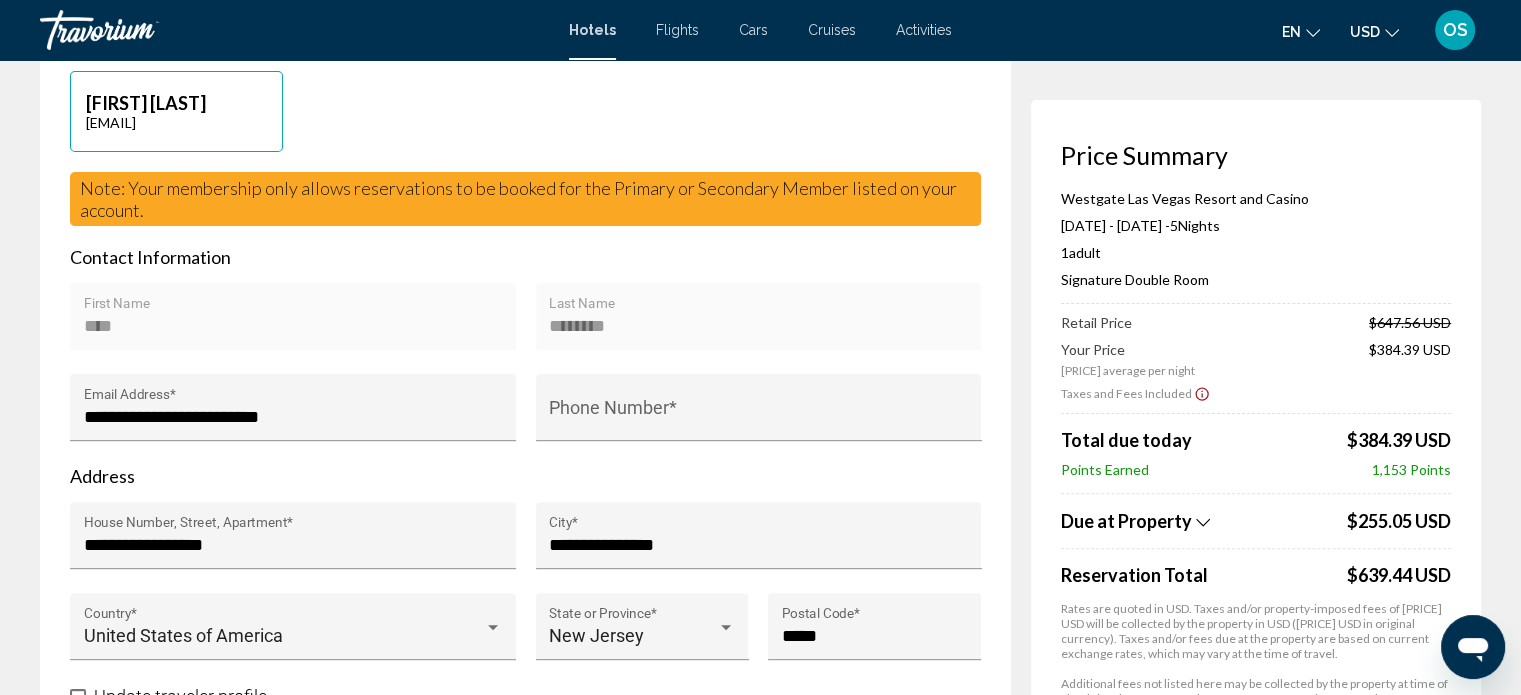 scroll, scrollTop: 400, scrollLeft: 0, axis: vertical 